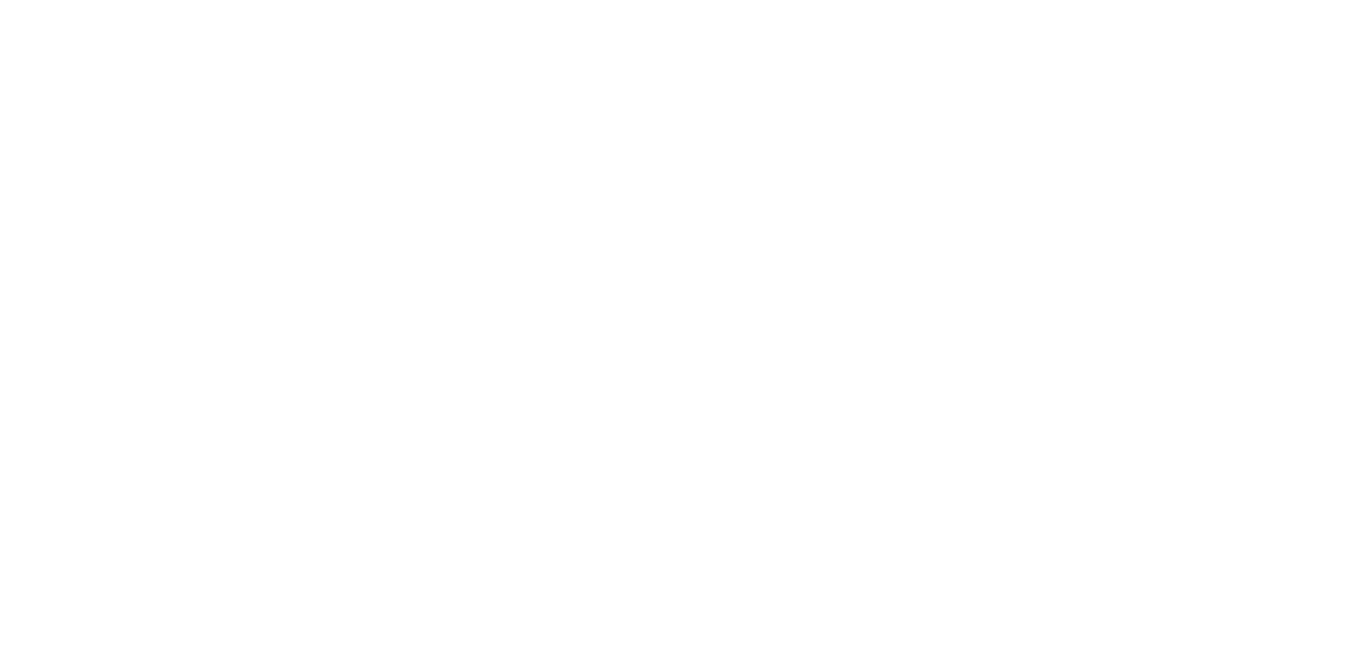 scroll, scrollTop: 0, scrollLeft: 0, axis: both 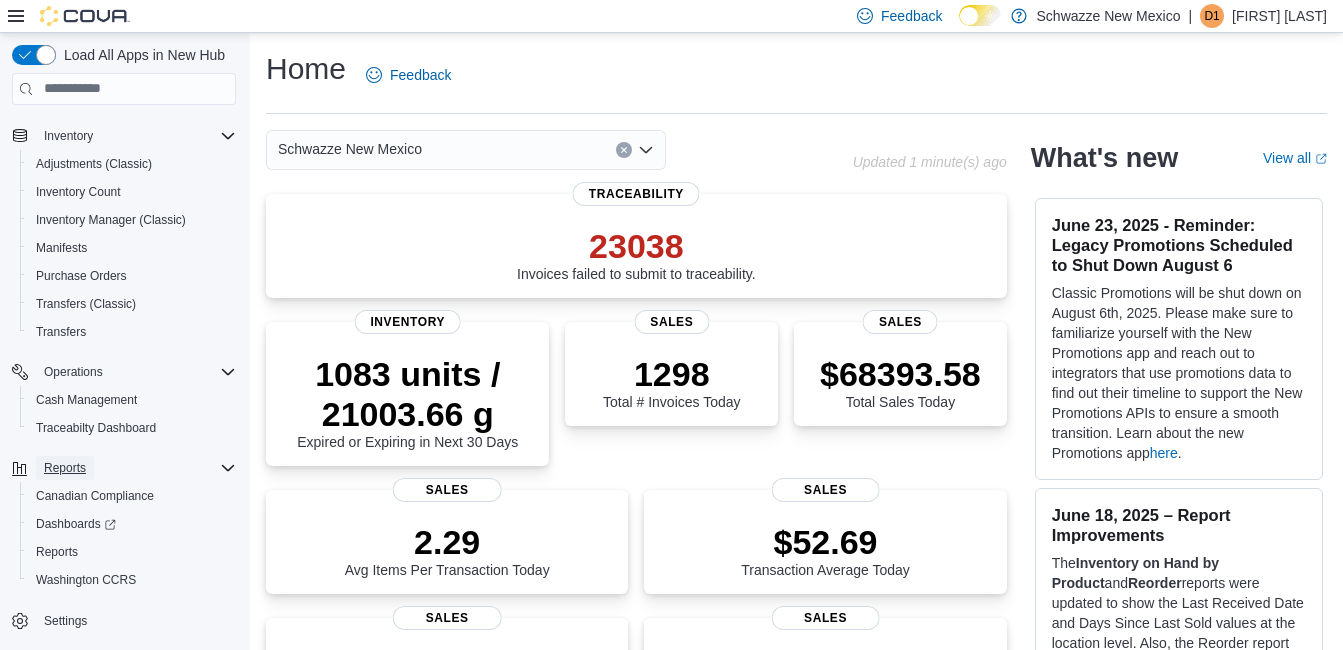 click on "Reports" at bounding box center [65, 468] 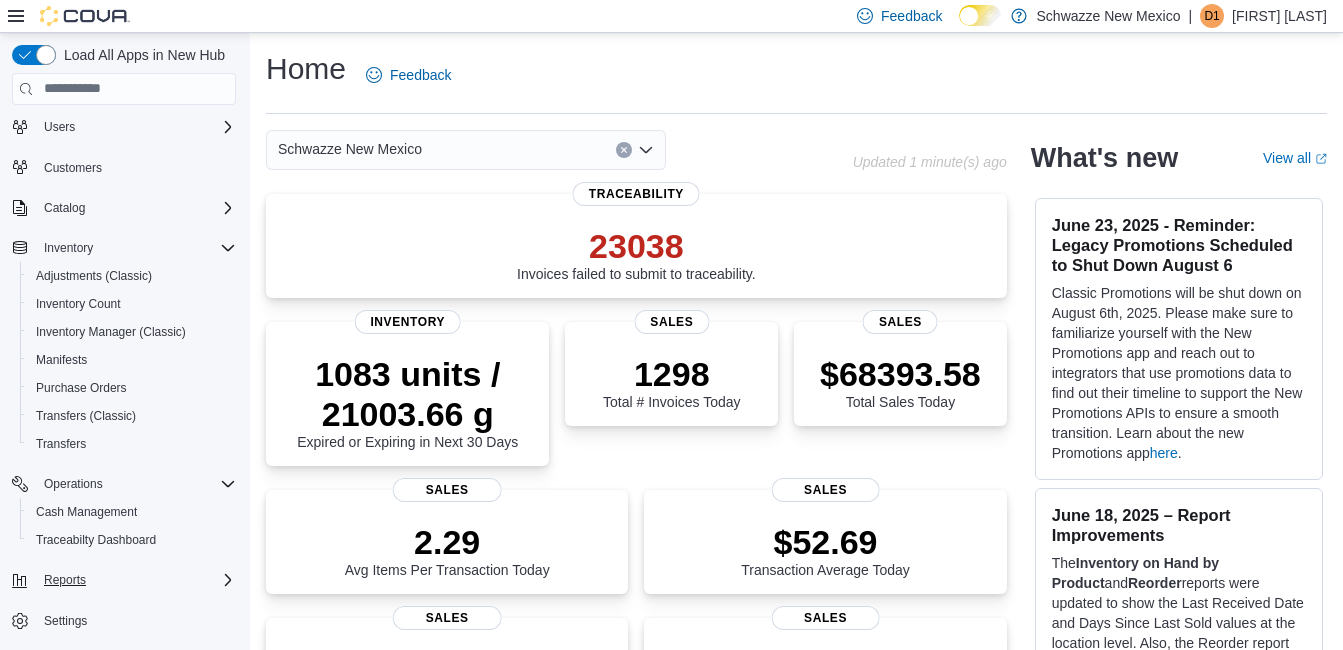 scroll, scrollTop: 45, scrollLeft: 0, axis: vertical 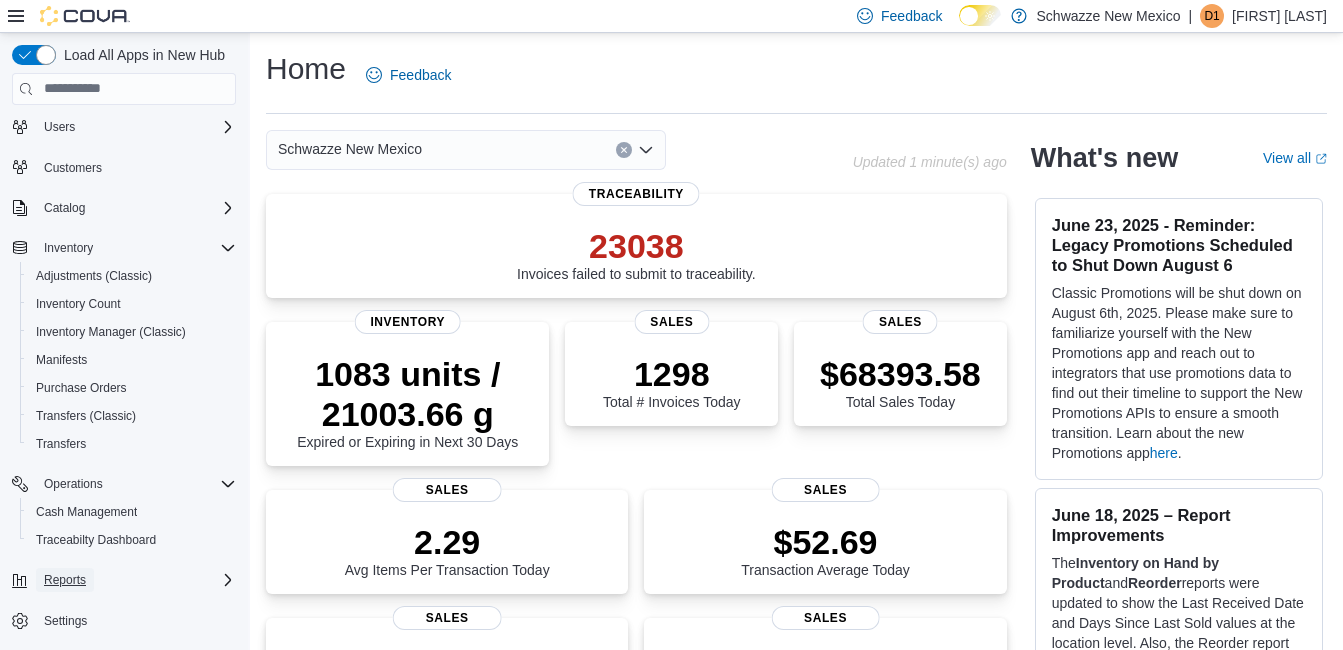 click on "Reports" at bounding box center [65, 580] 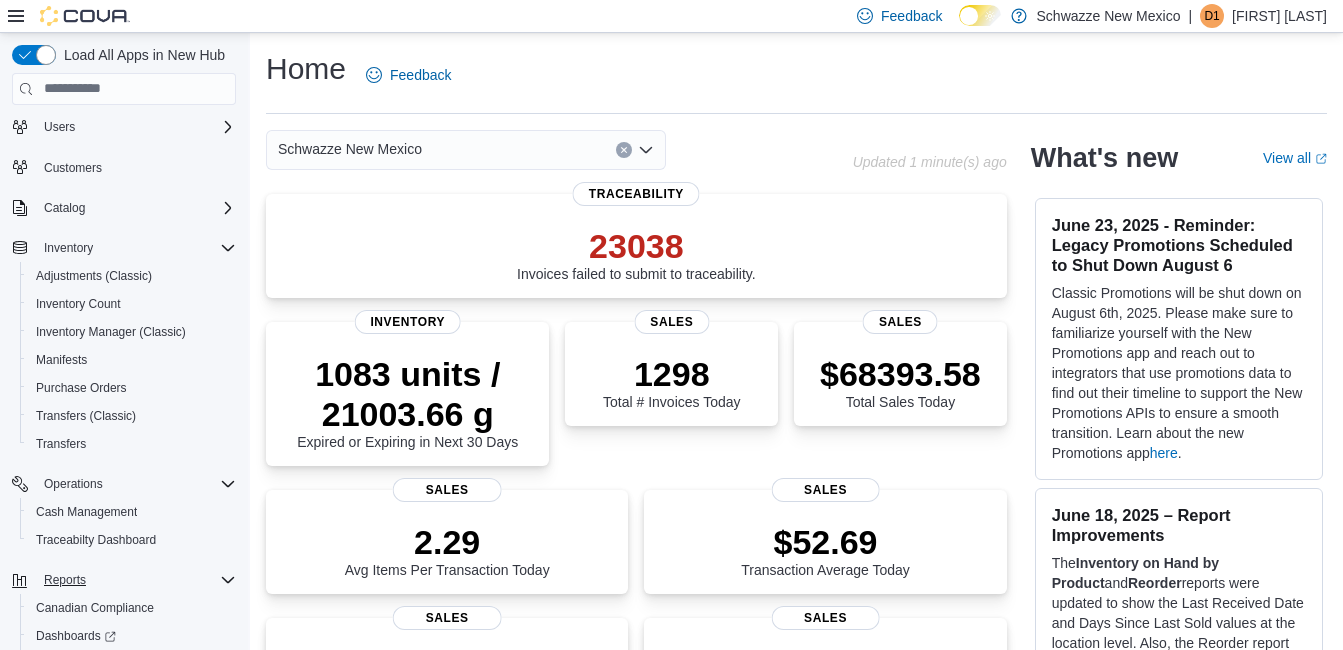 click on "Schwazze New Mexico" at bounding box center [466, 150] 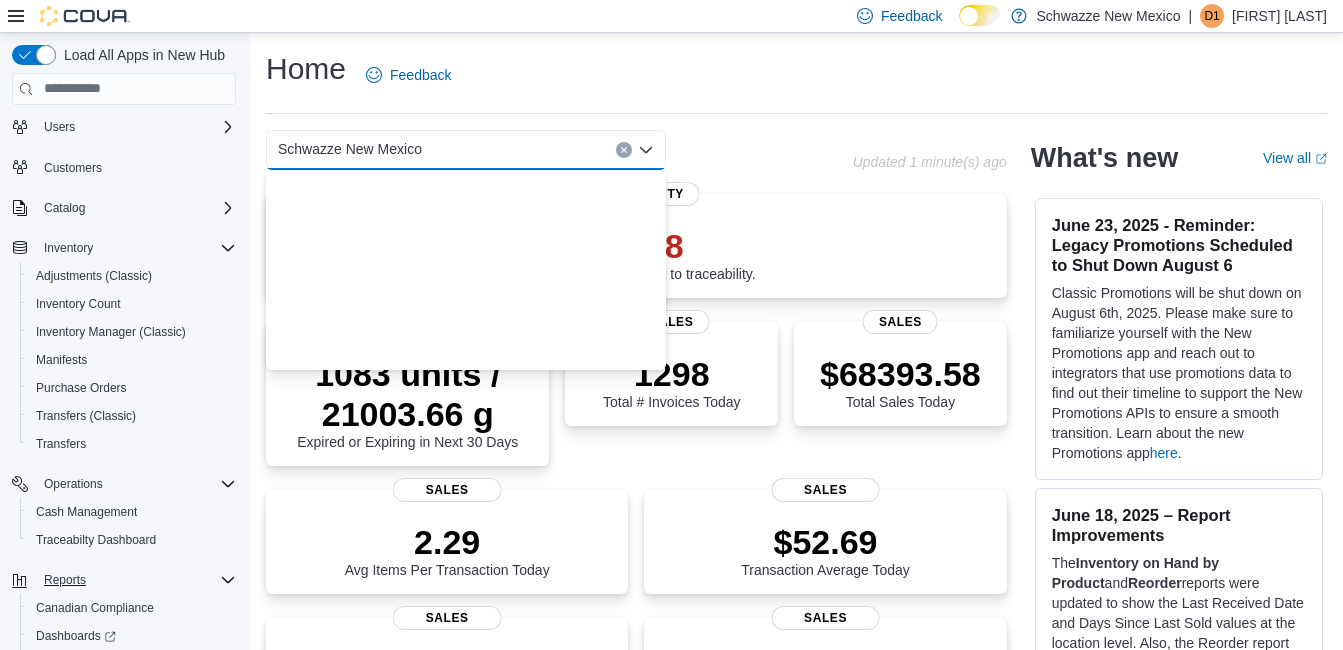 scroll, scrollTop: 989, scrollLeft: 0, axis: vertical 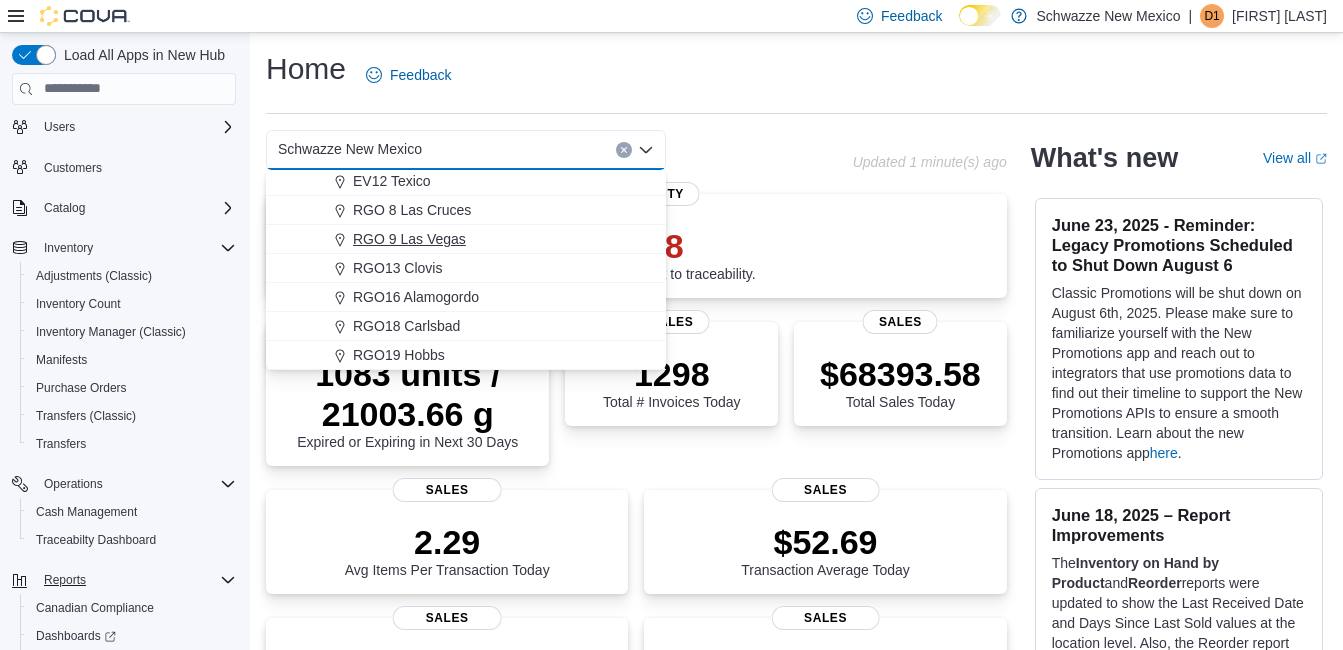 click on "RGO 9 Las Vegas" at bounding box center (409, 239) 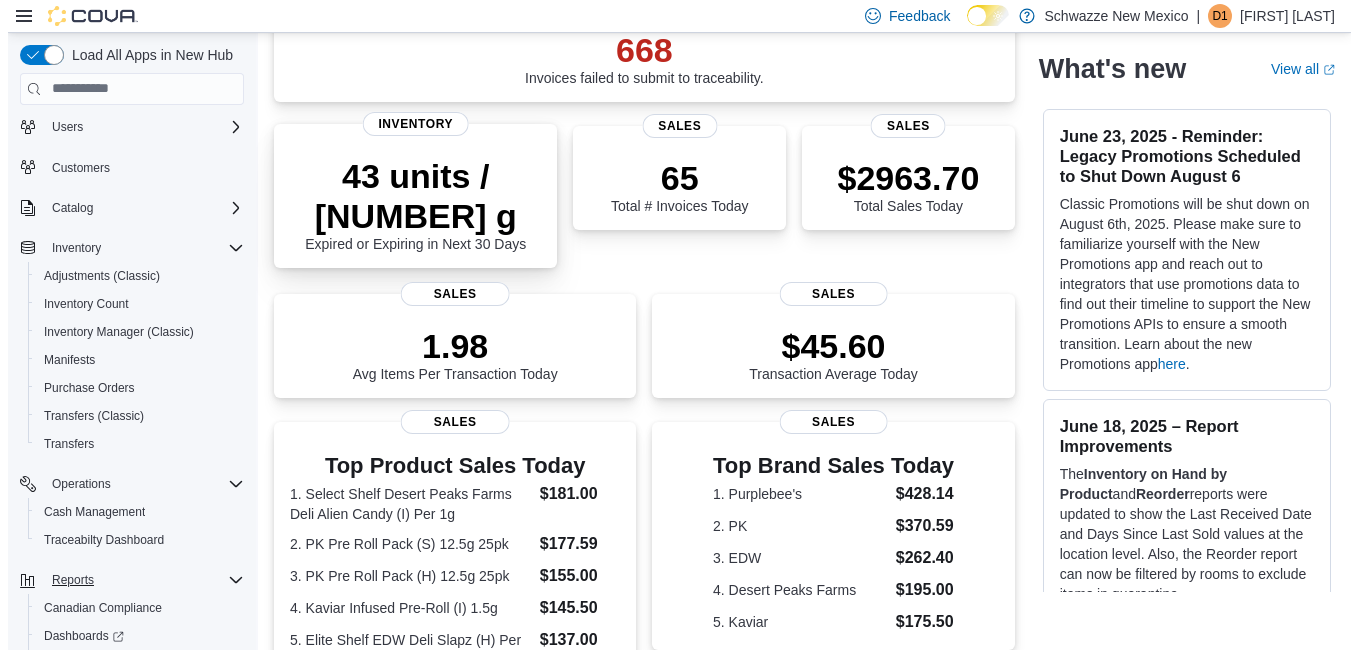scroll, scrollTop: 0, scrollLeft: 0, axis: both 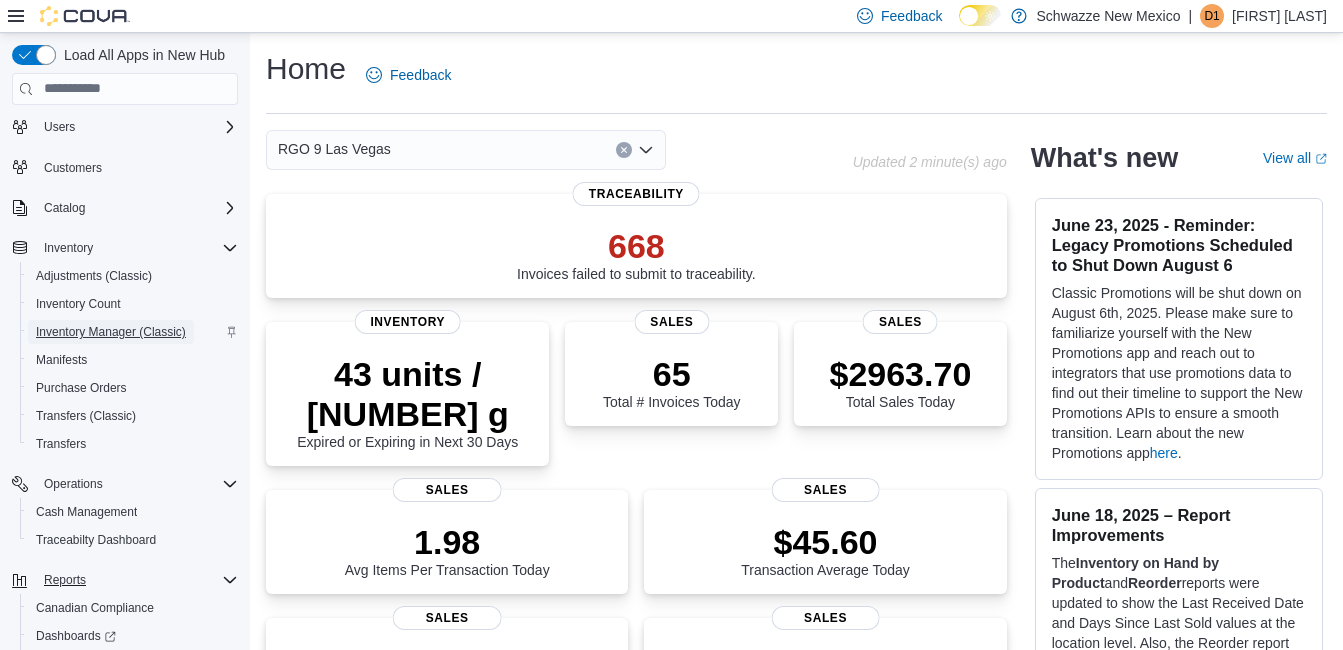 click on "Inventory Manager (Classic)" at bounding box center (111, 332) 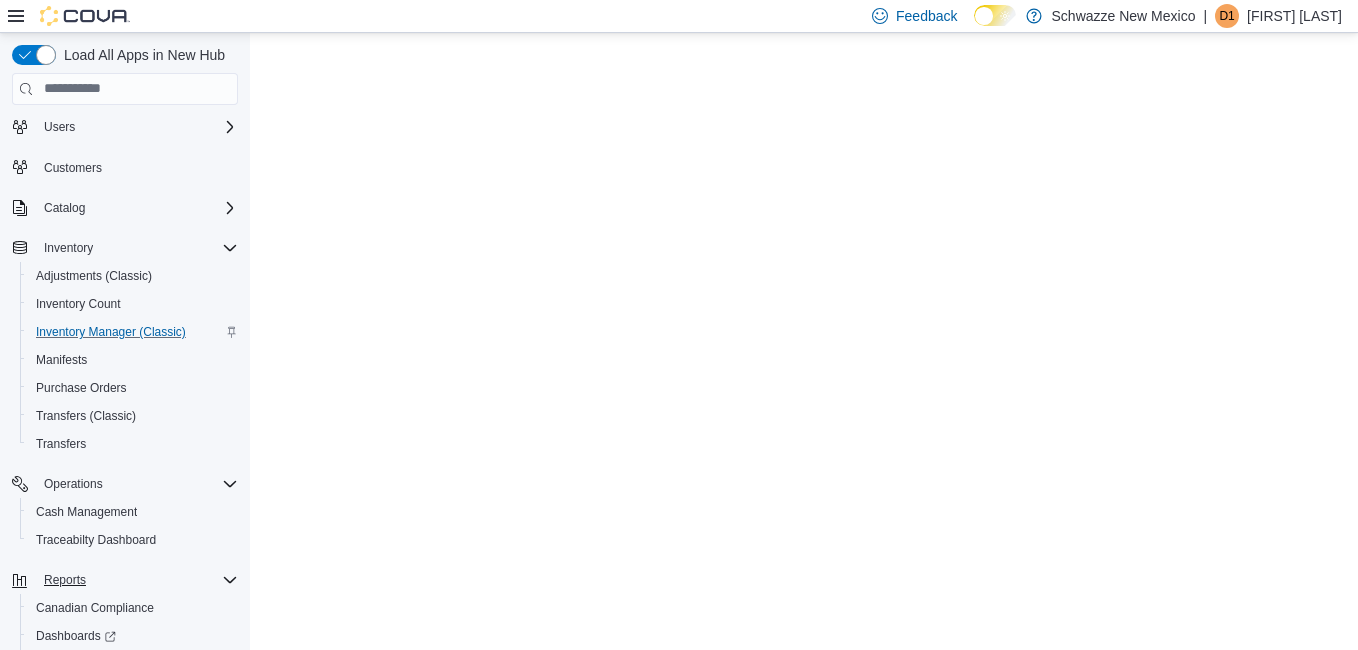 scroll, scrollTop: 0, scrollLeft: 0, axis: both 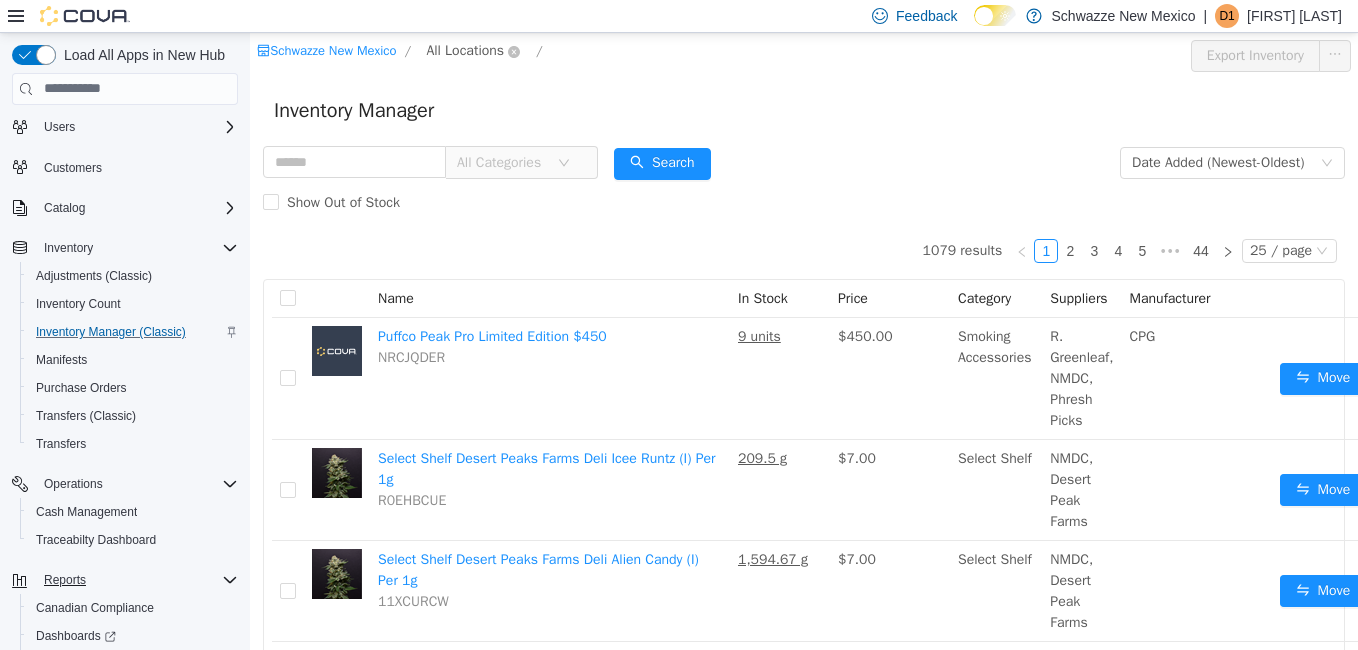 click on "All Locations" at bounding box center [465, 50] 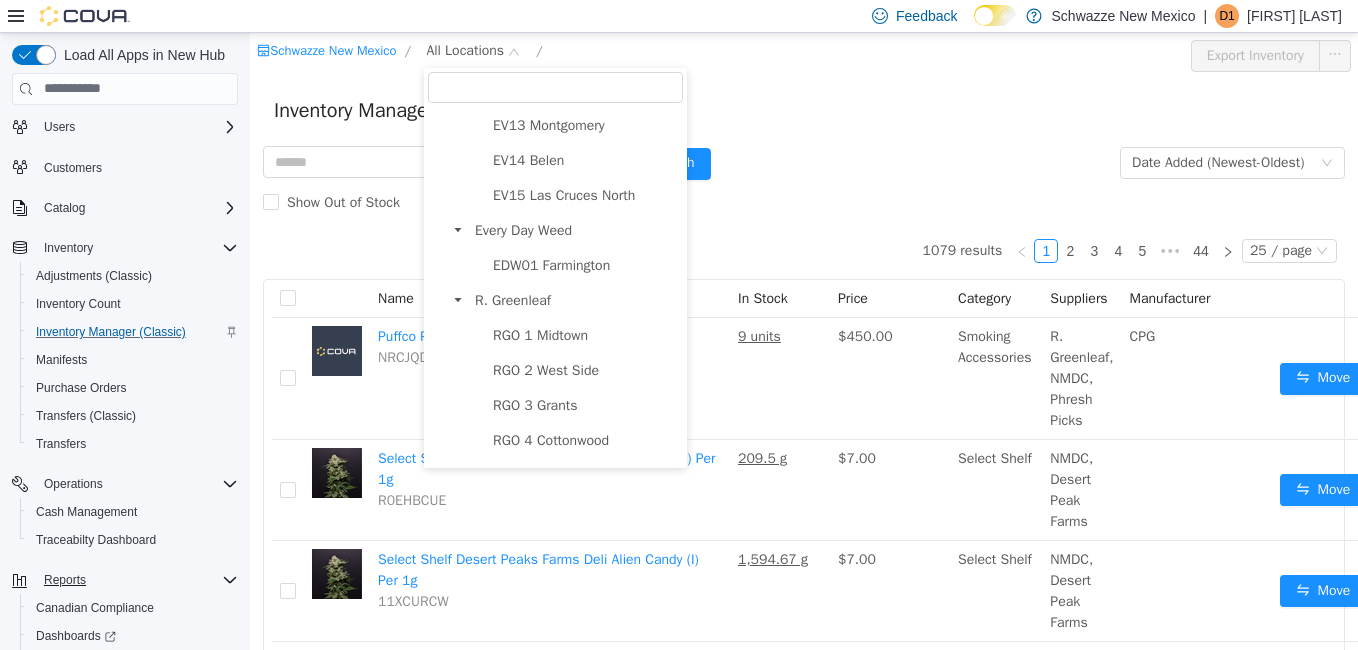 scroll, scrollTop: 1099, scrollLeft: 0, axis: vertical 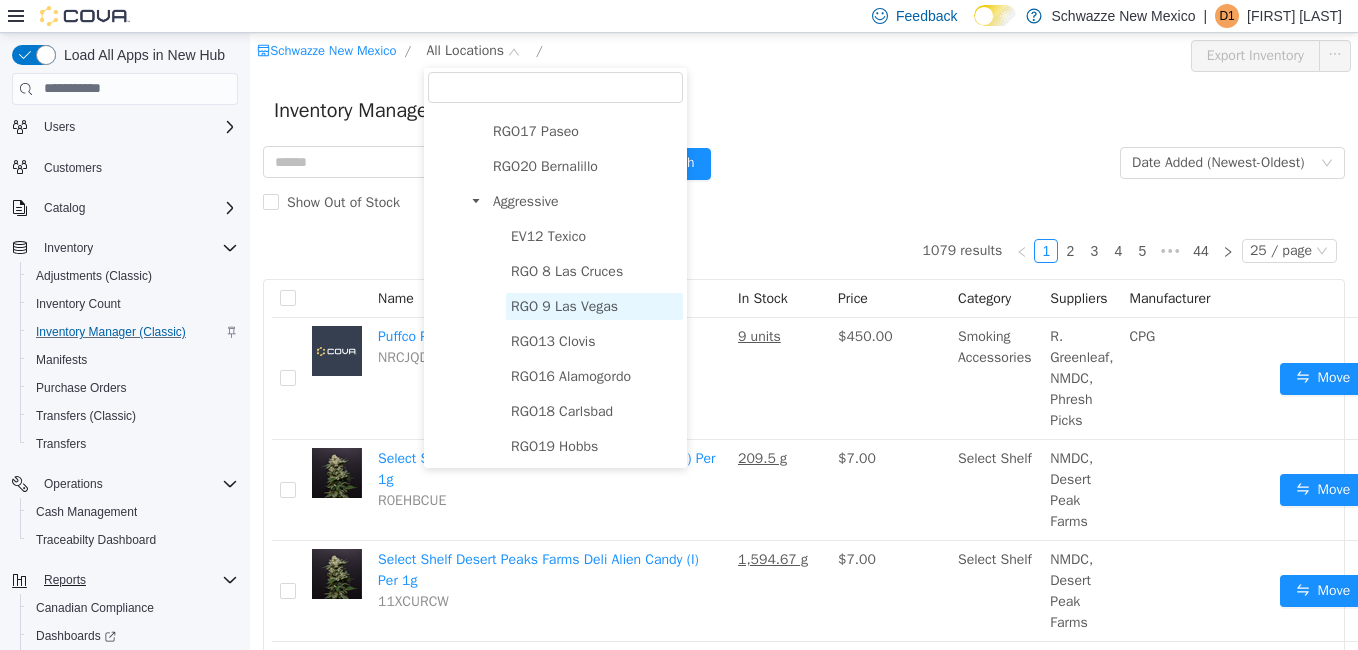 click on "RGO 9 Las Vegas" at bounding box center (594, 305) 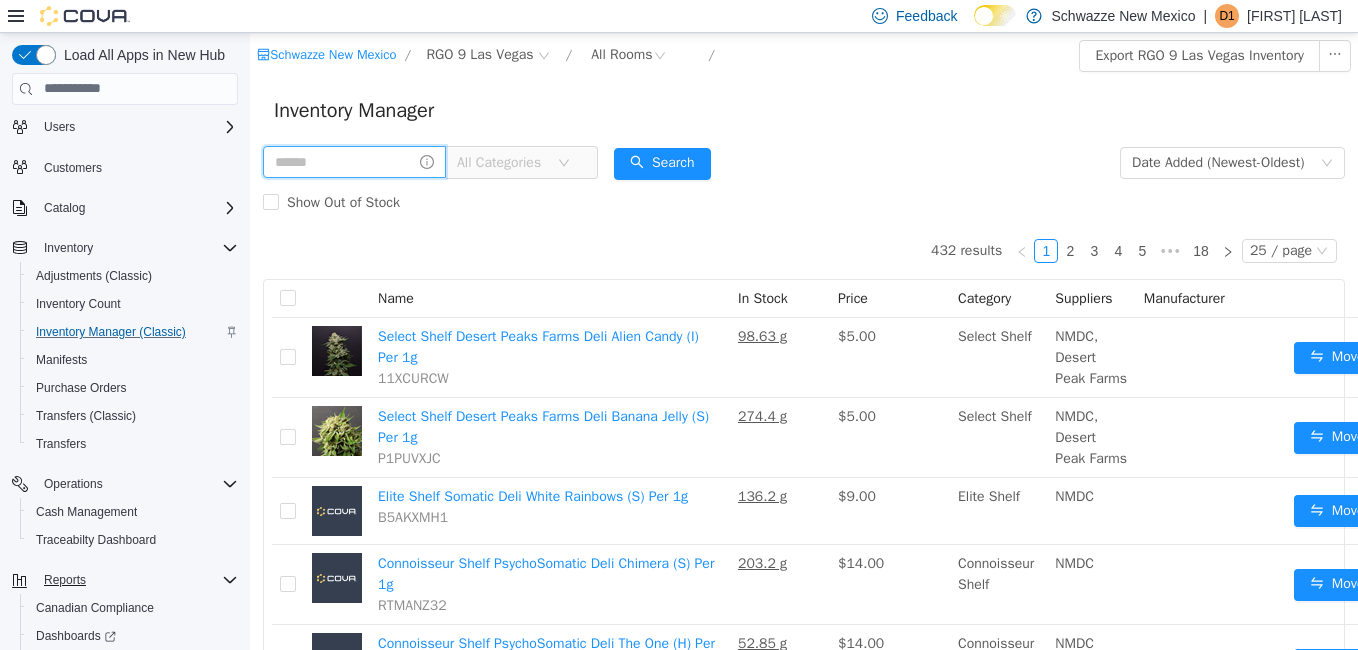 drag, startPoint x: 380, startPoint y: 164, endPoint x: 297, endPoint y: 166, distance: 83.02409 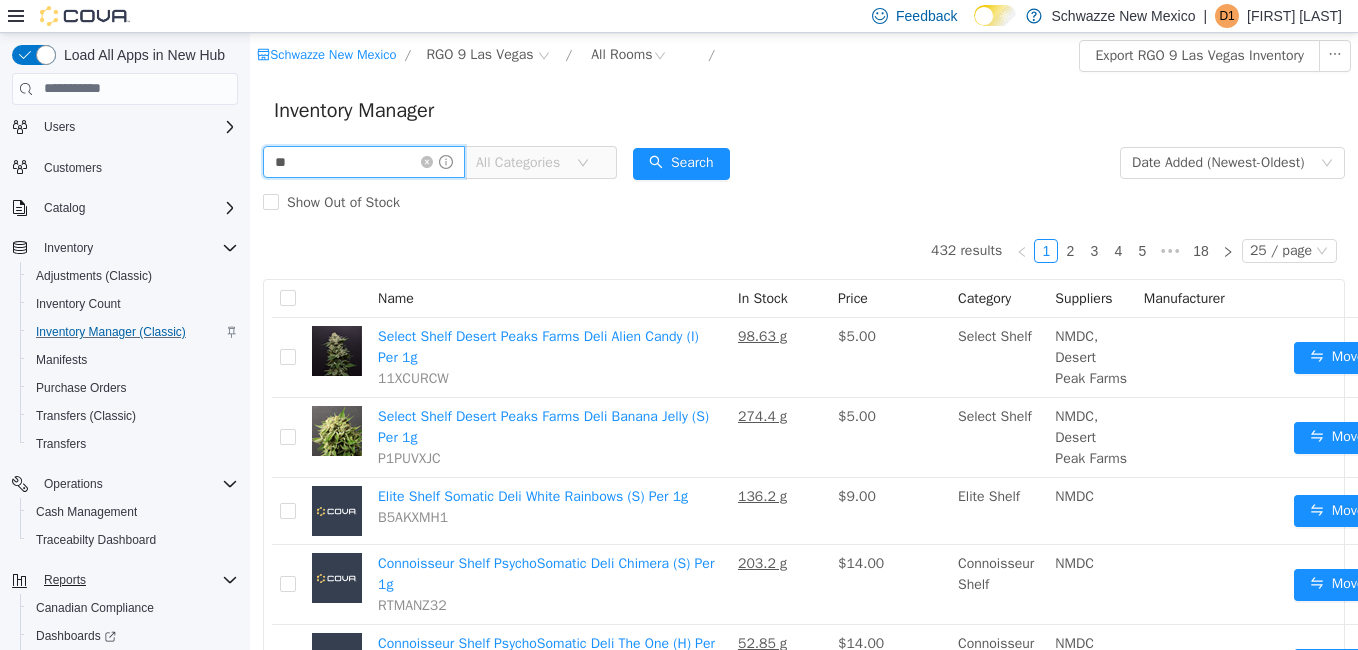 type on "**" 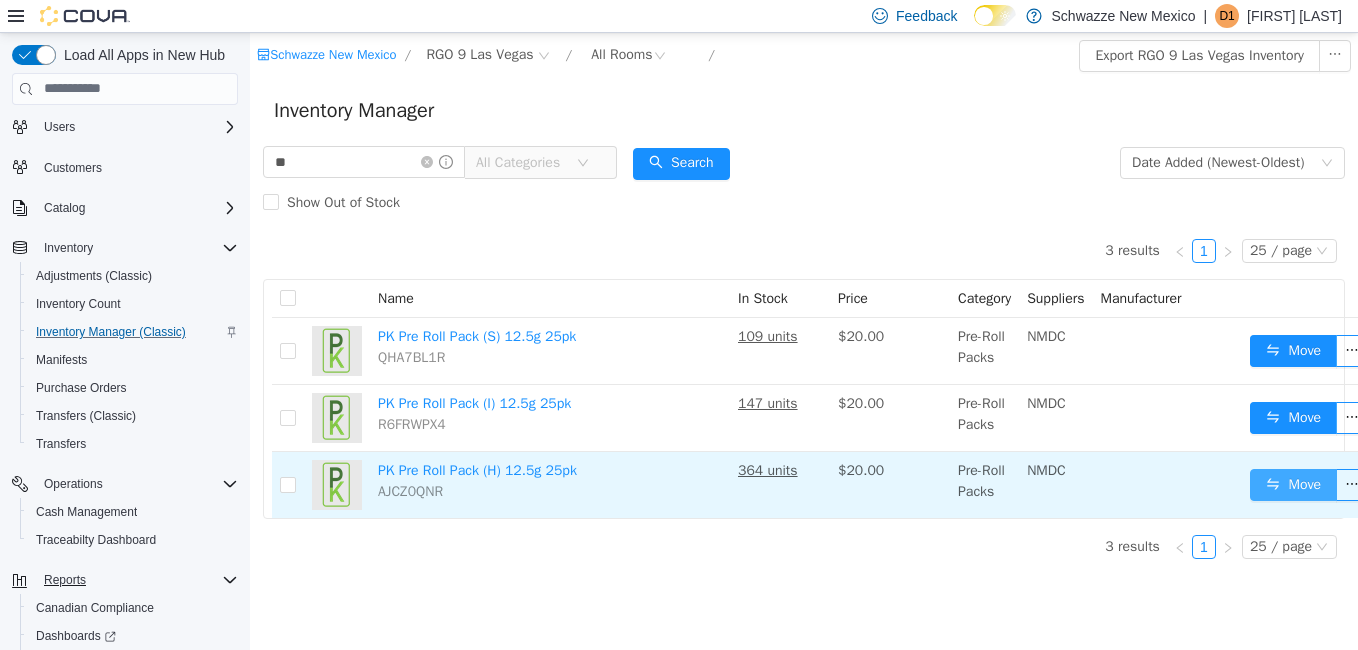 click on "Move" at bounding box center [1293, 484] 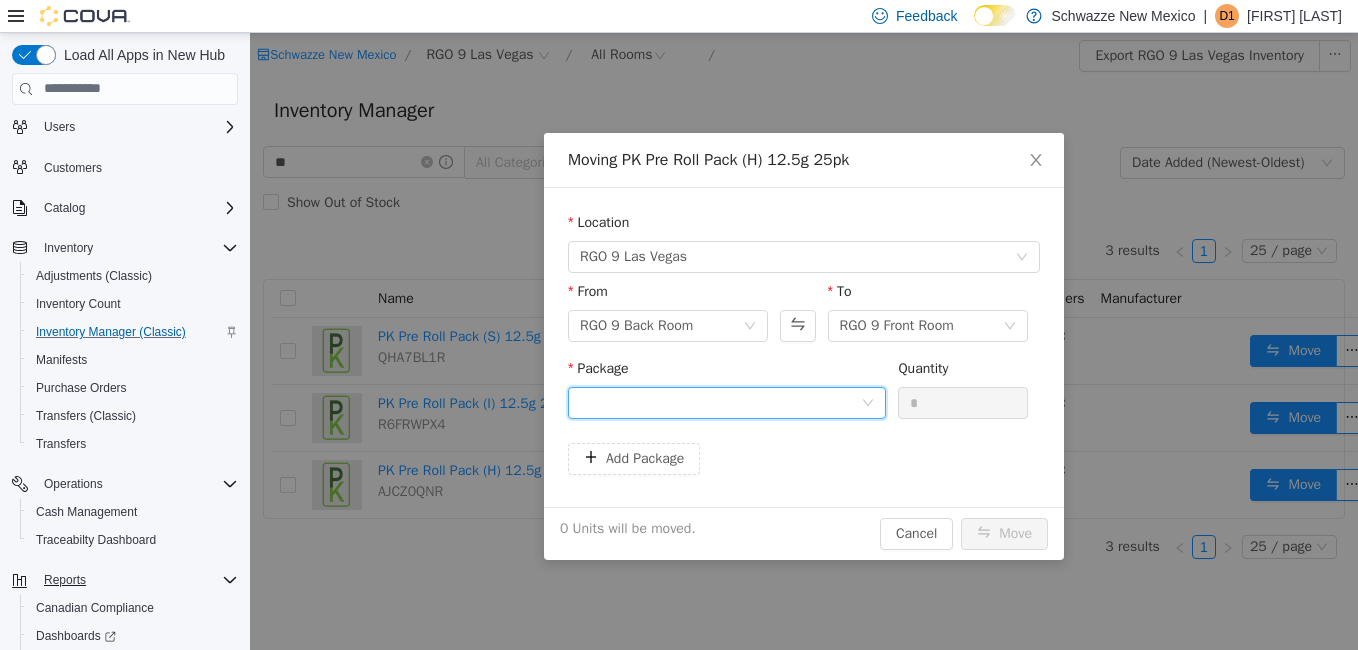 click at bounding box center [720, 402] 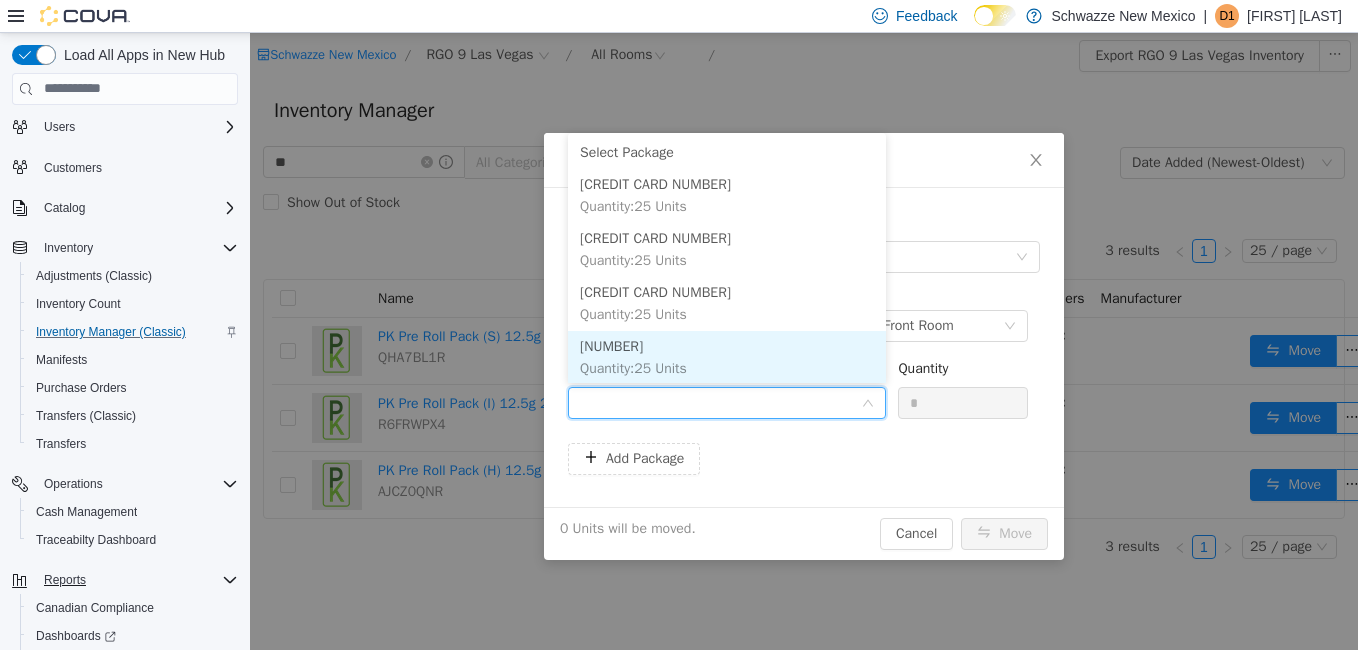 scroll, scrollTop: 2, scrollLeft: 0, axis: vertical 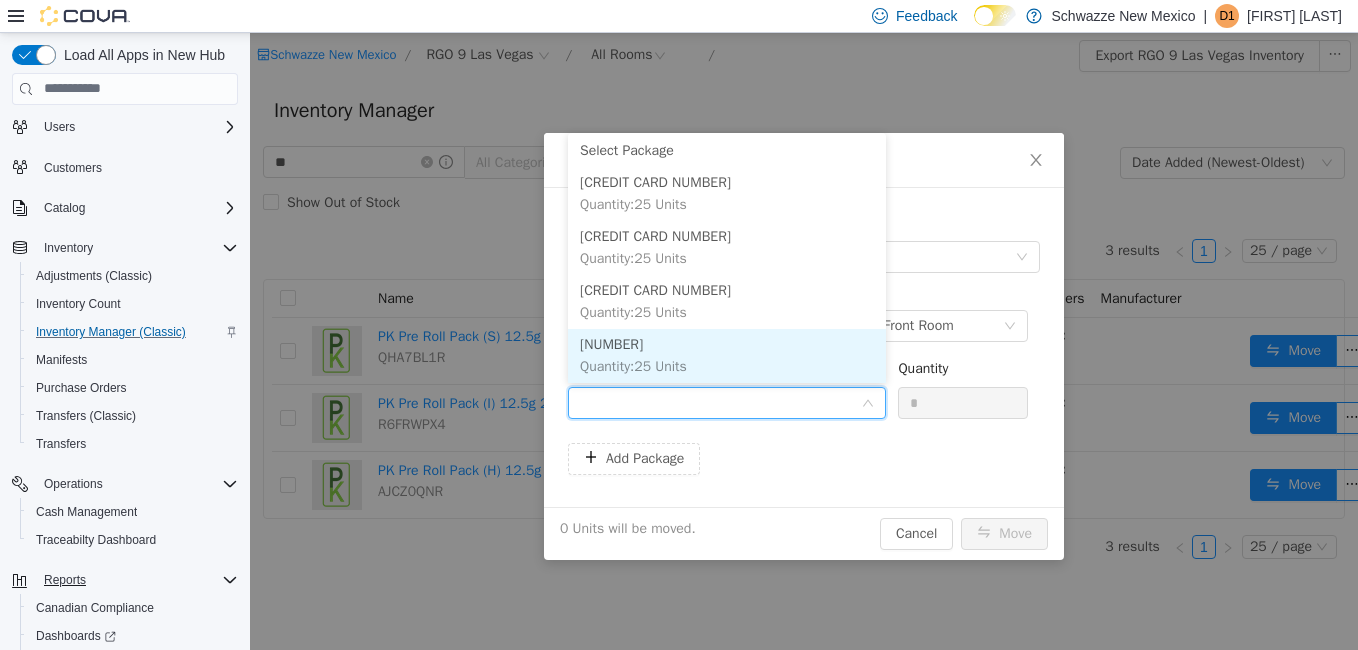 click on "[NUMBER]" at bounding box center [611, 343] 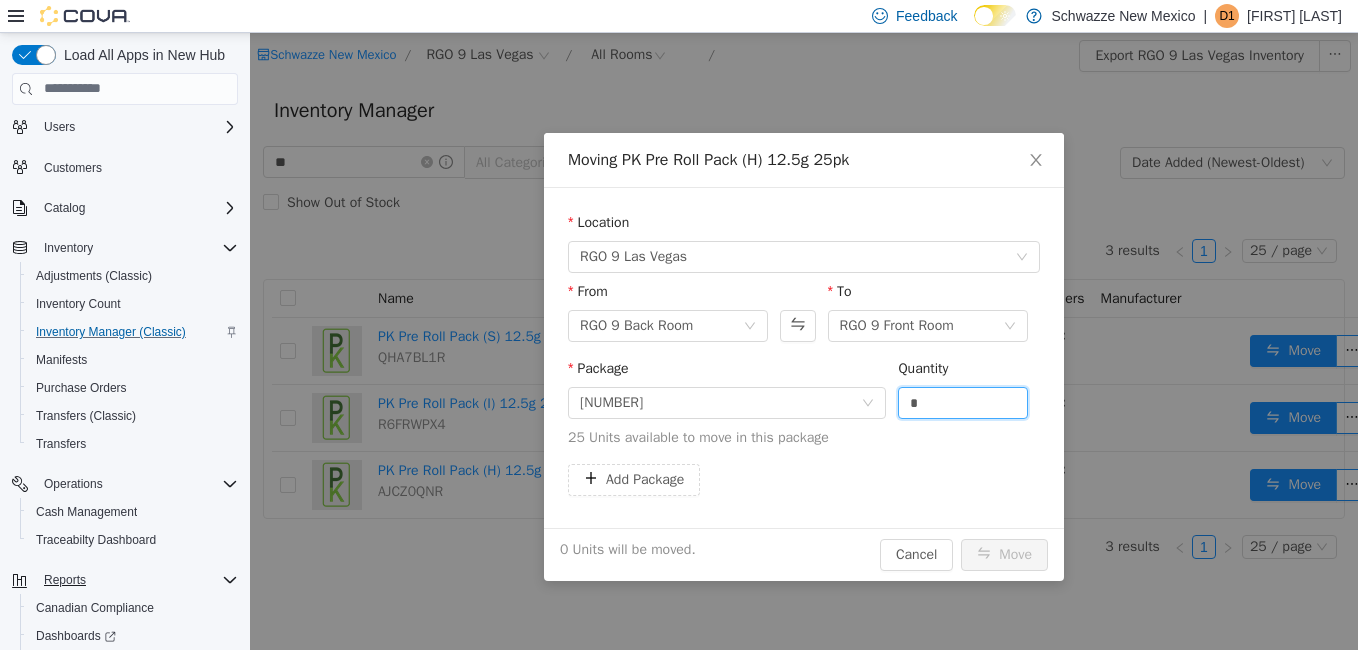 drag, startPoint x: 942, startPoint y: 400, endPoint x: 891, endPoint y: 398, distance: 51.0392 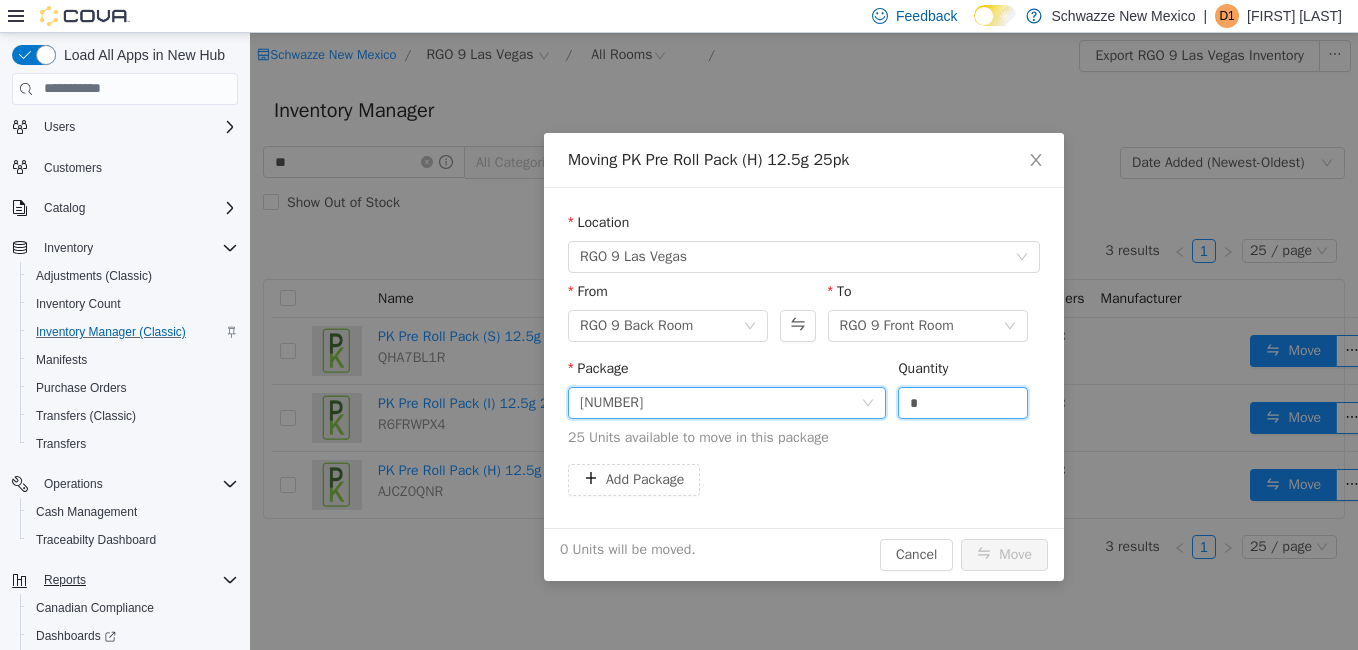 click on "[NUMBER]" at bounding box center [720, 402] 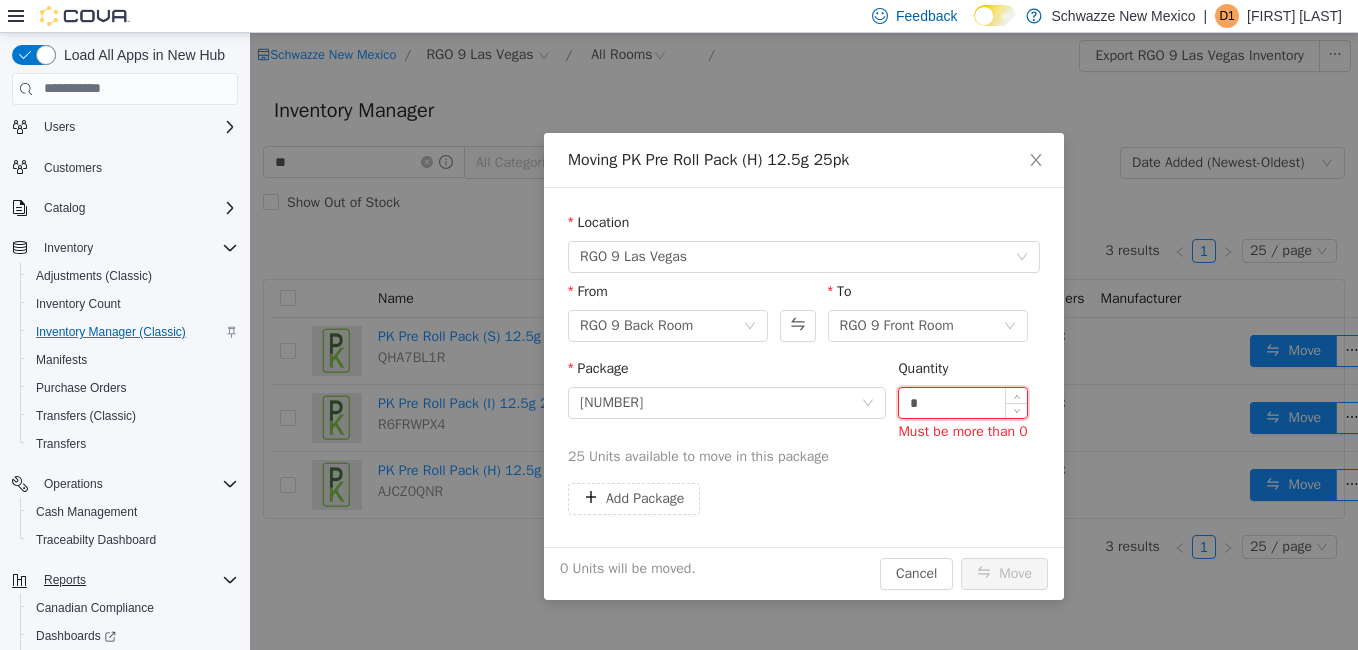 click on "*" at bounding box center [963, 402] 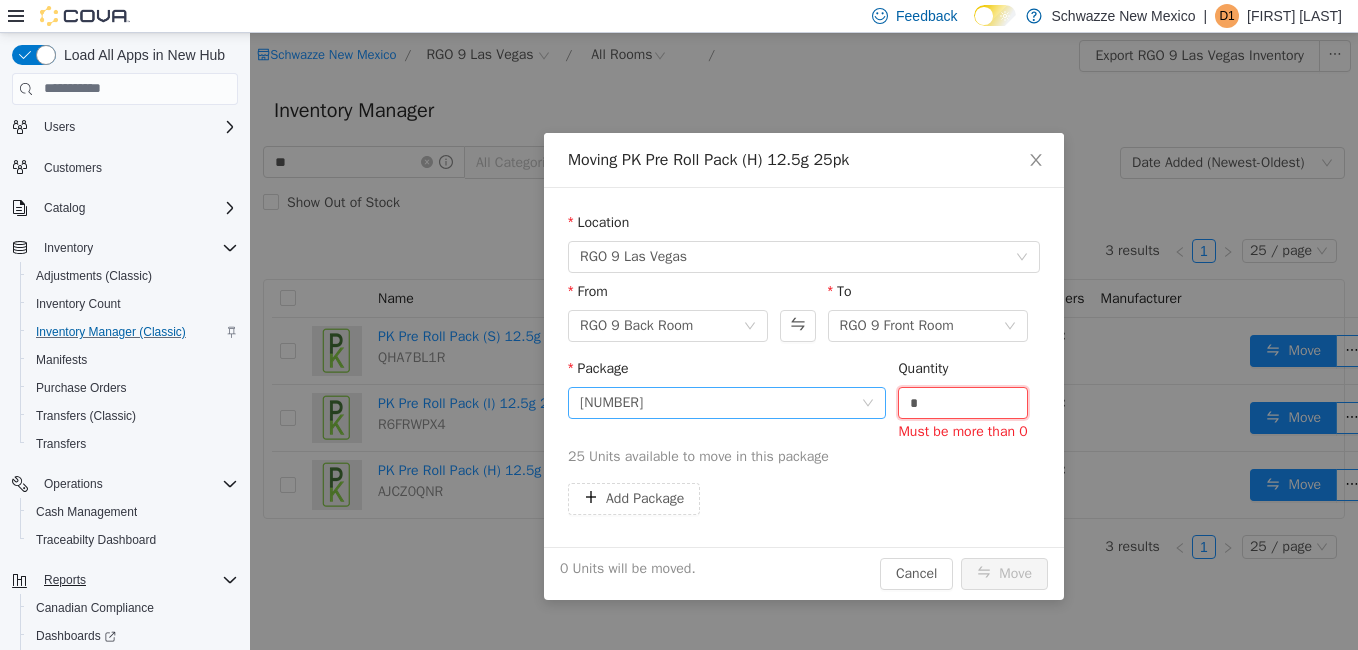 drag, startPoint x: 960, startPoint y: 406, endPoint x: 870, endPoint y: 402, distance: 90.088844 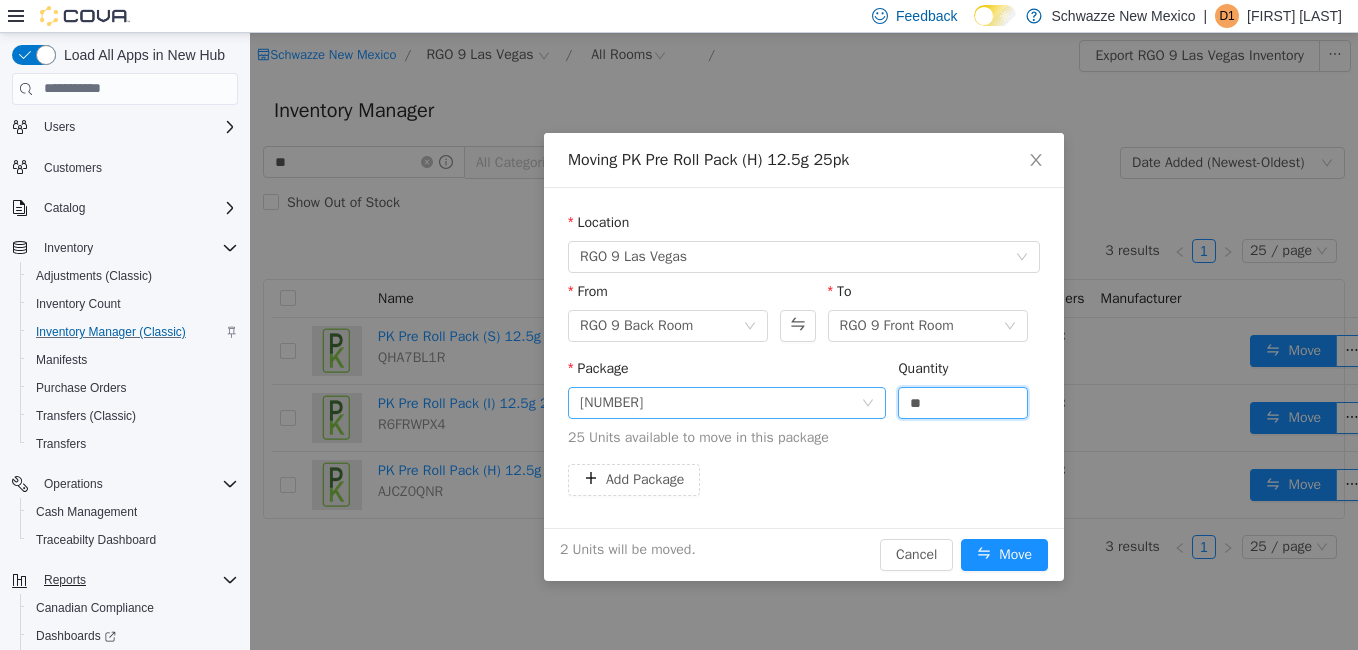 type on "*" 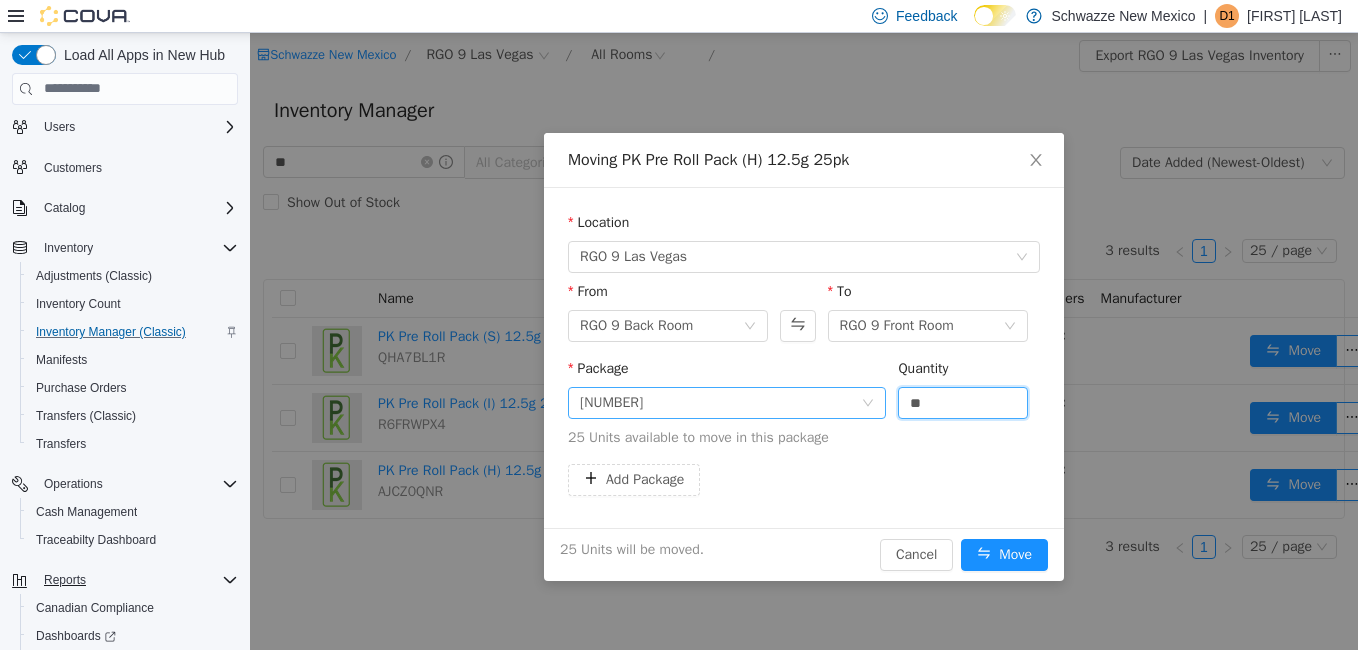 type on "**" 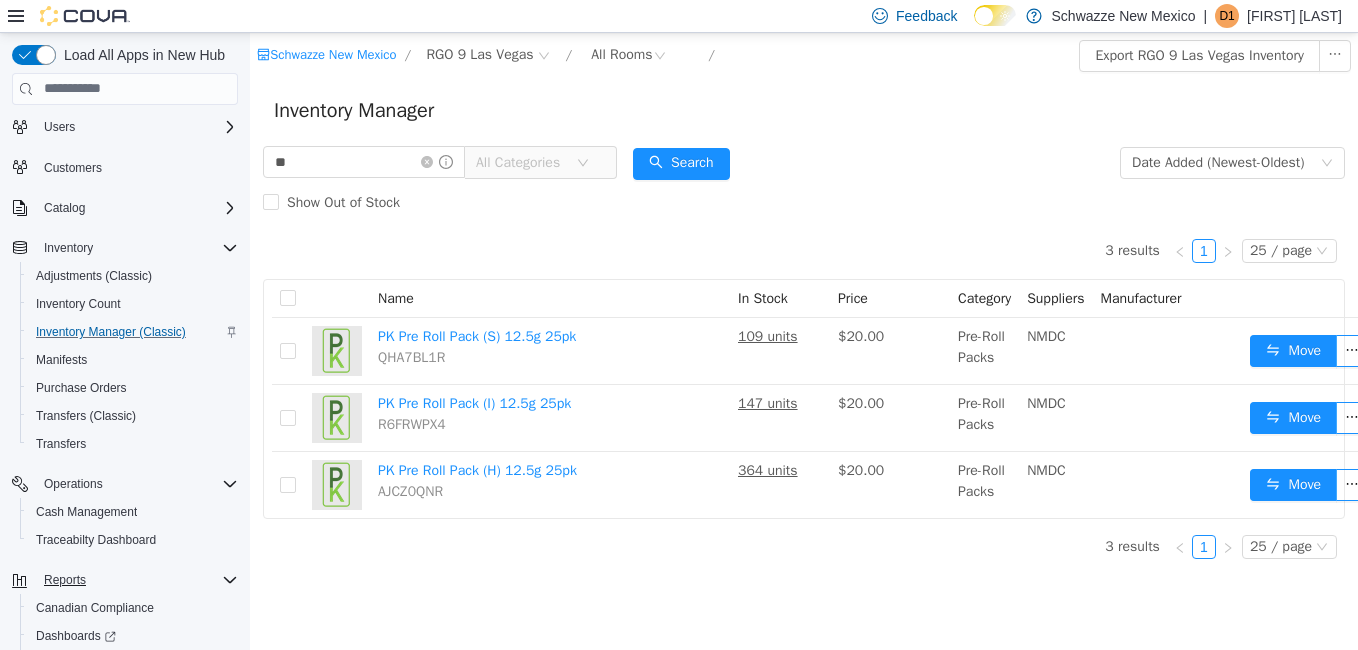 click on "Show Out of Stock" at bounding box center (804, 202) 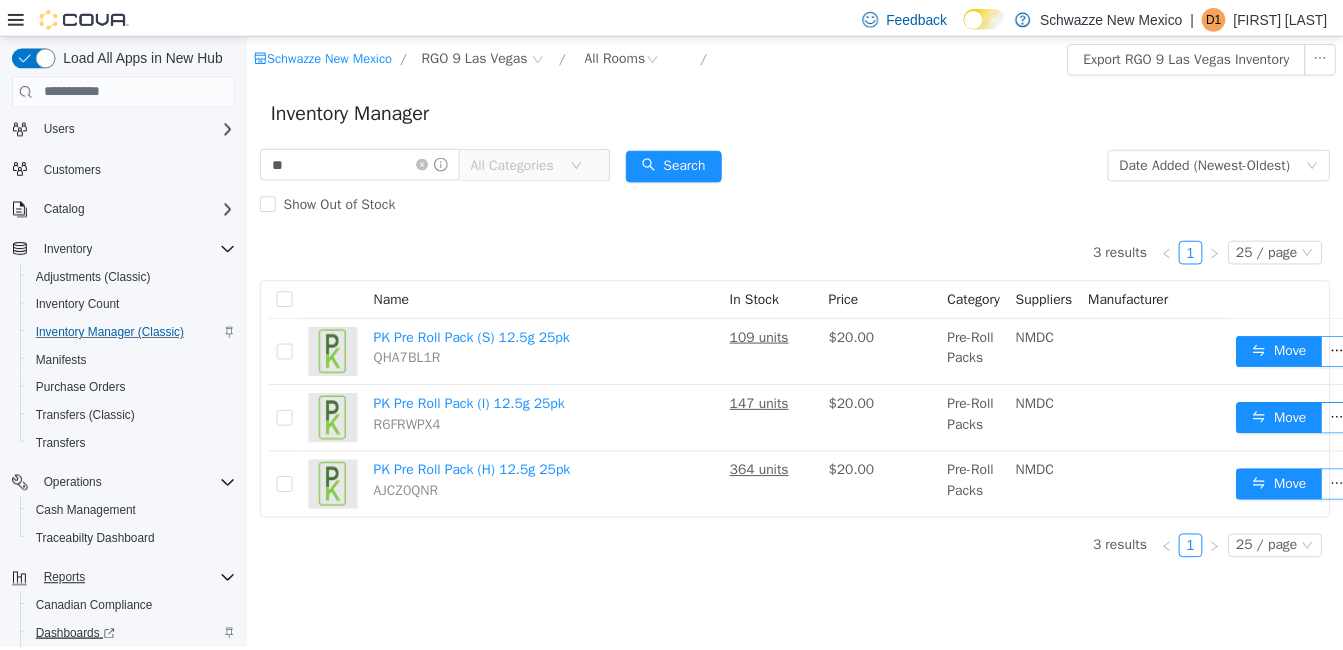 scroll, scrollTop: 157, scrollLeft: 0, axis: vertical 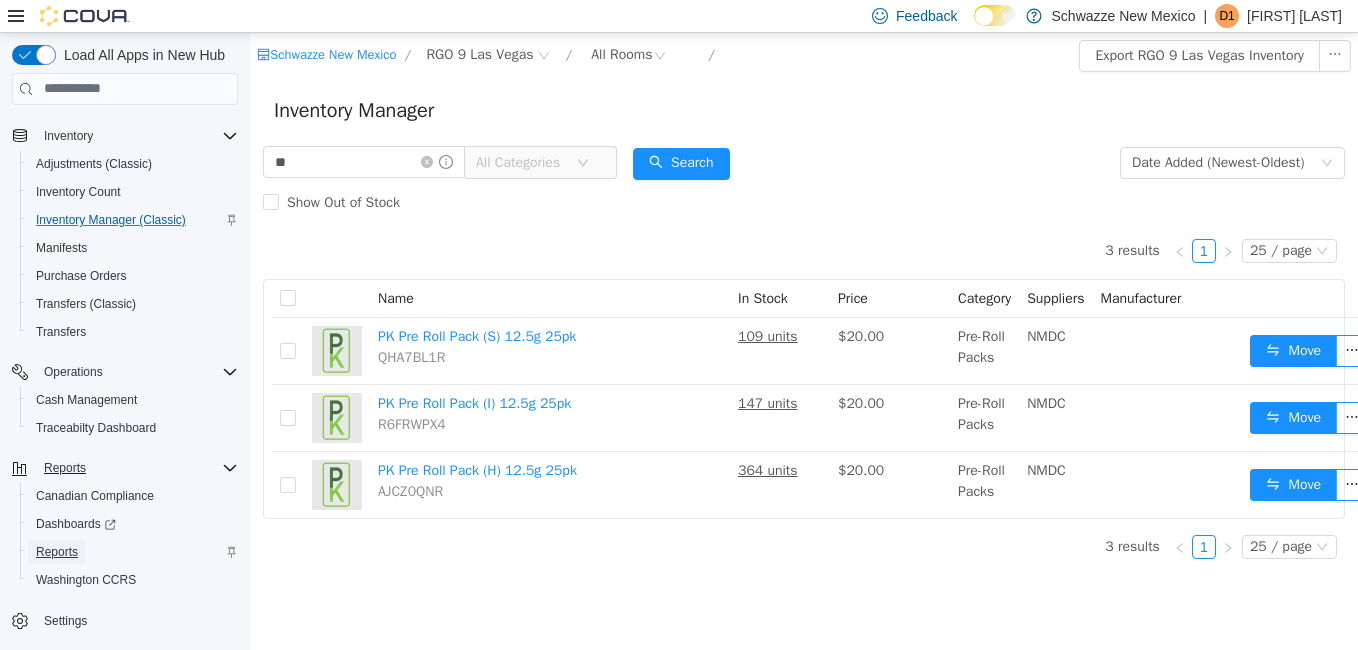 click on "Reports" at bounding box center [57, 552] 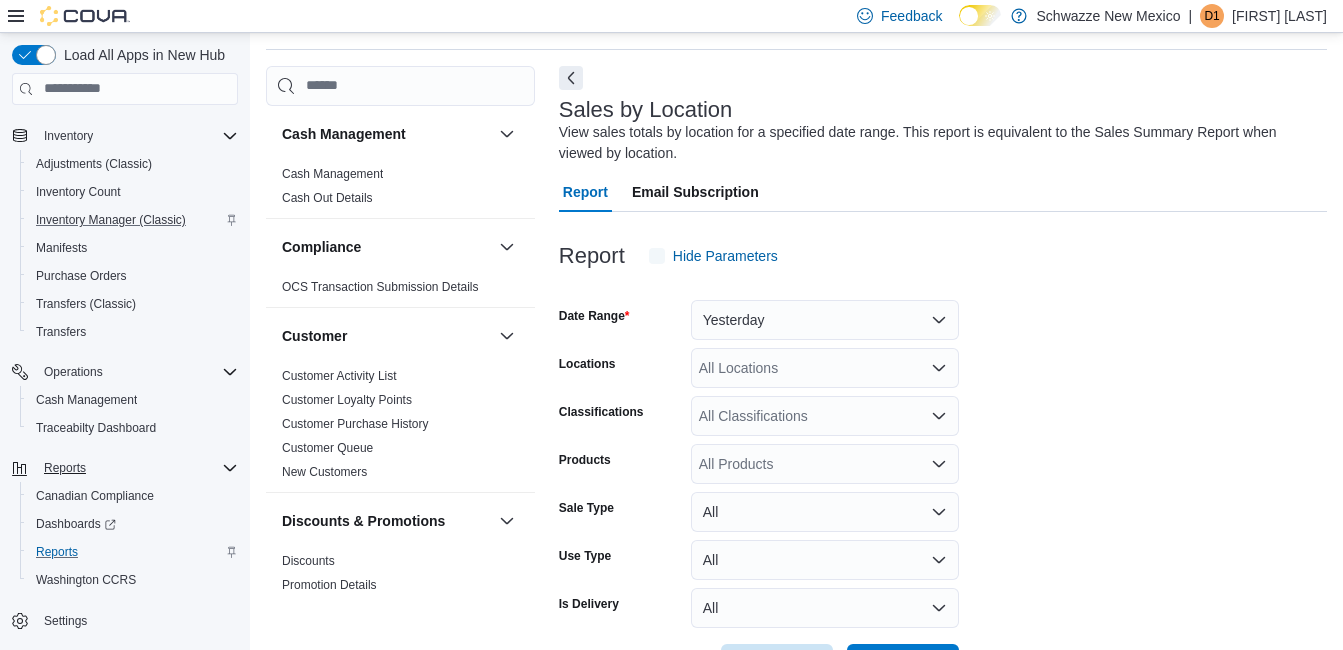 scroll, scrollTop: 67, scrollLeft: 0, axis: vertical 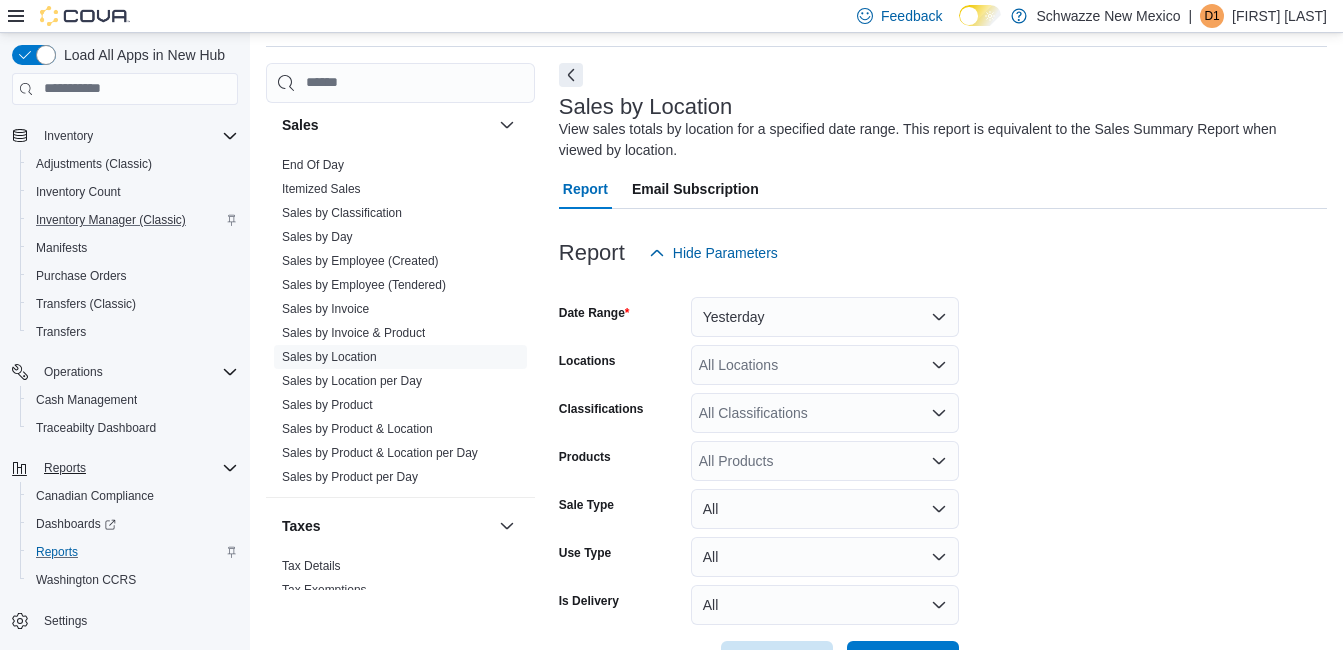 drag, startPoint x: 332, startPoint y: 358, endPoint x: 668, endPoint y: 300, distance: 340.9692 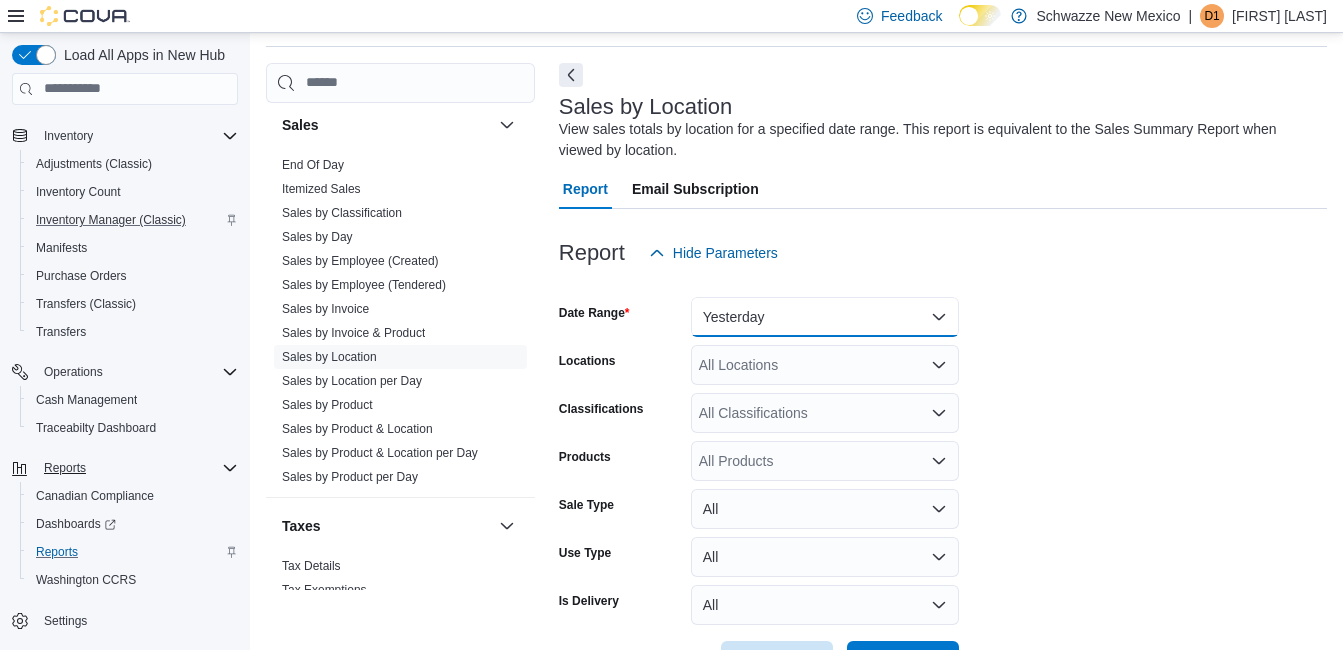 click on "Yesterday" at bounding box center [825, 317] 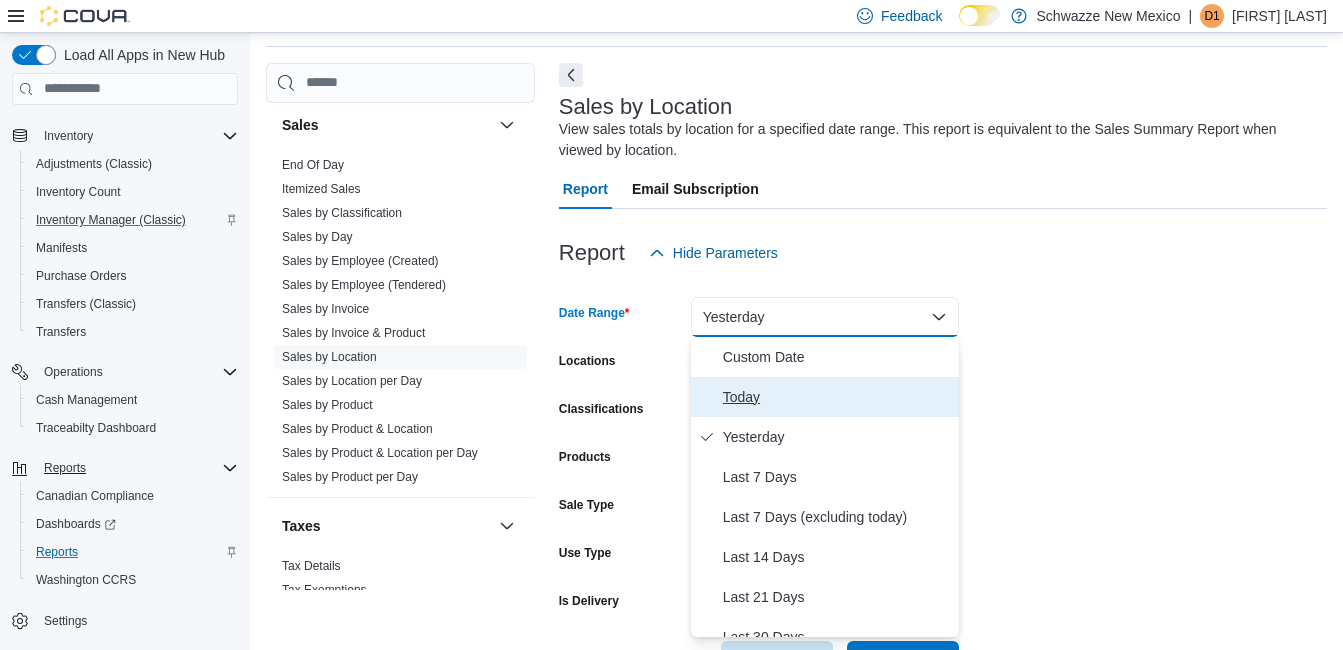 click on "Today" at bounding box center [837, 397] 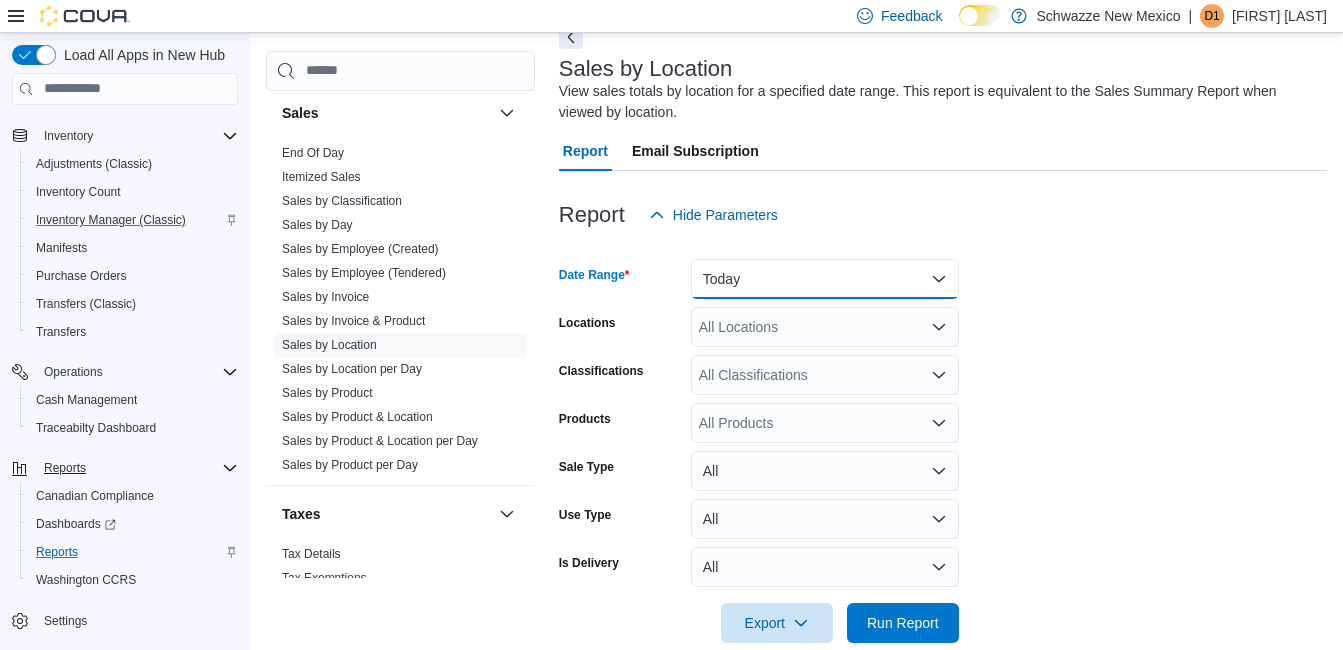 scroll, scrollTop: 138, scrollLeft: 0, axis: vertical 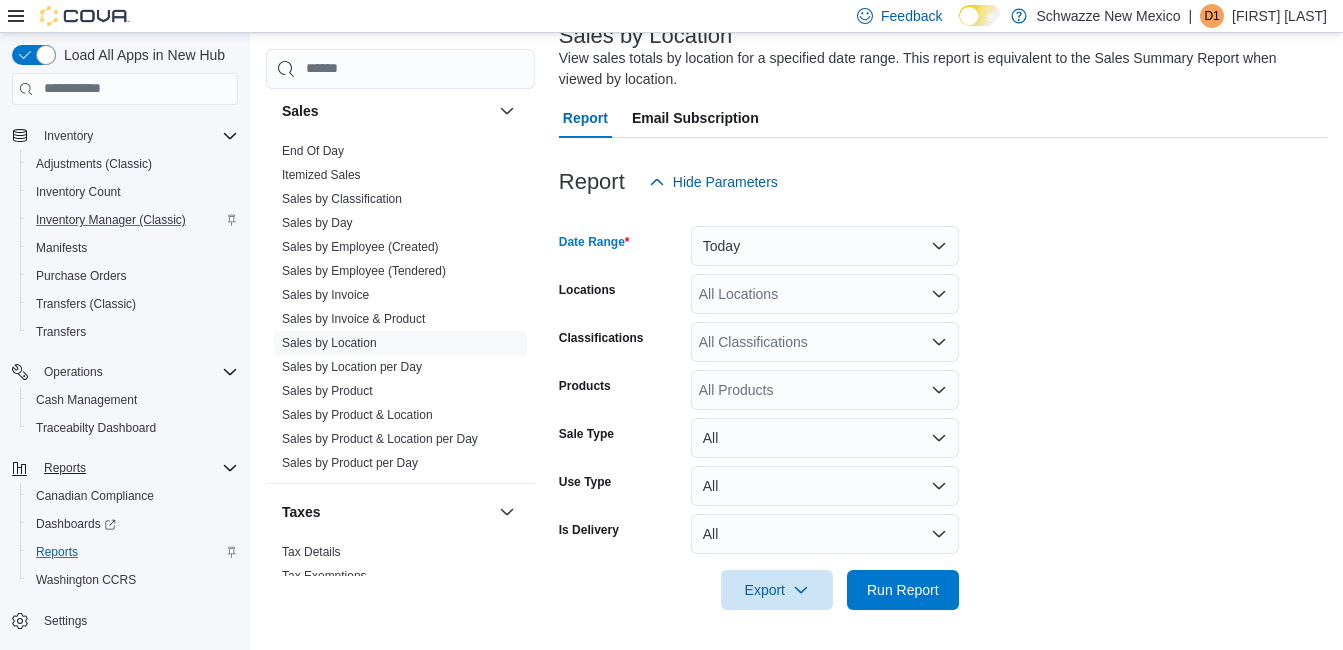 click on "All Locations" at bounding box center [825, 294] 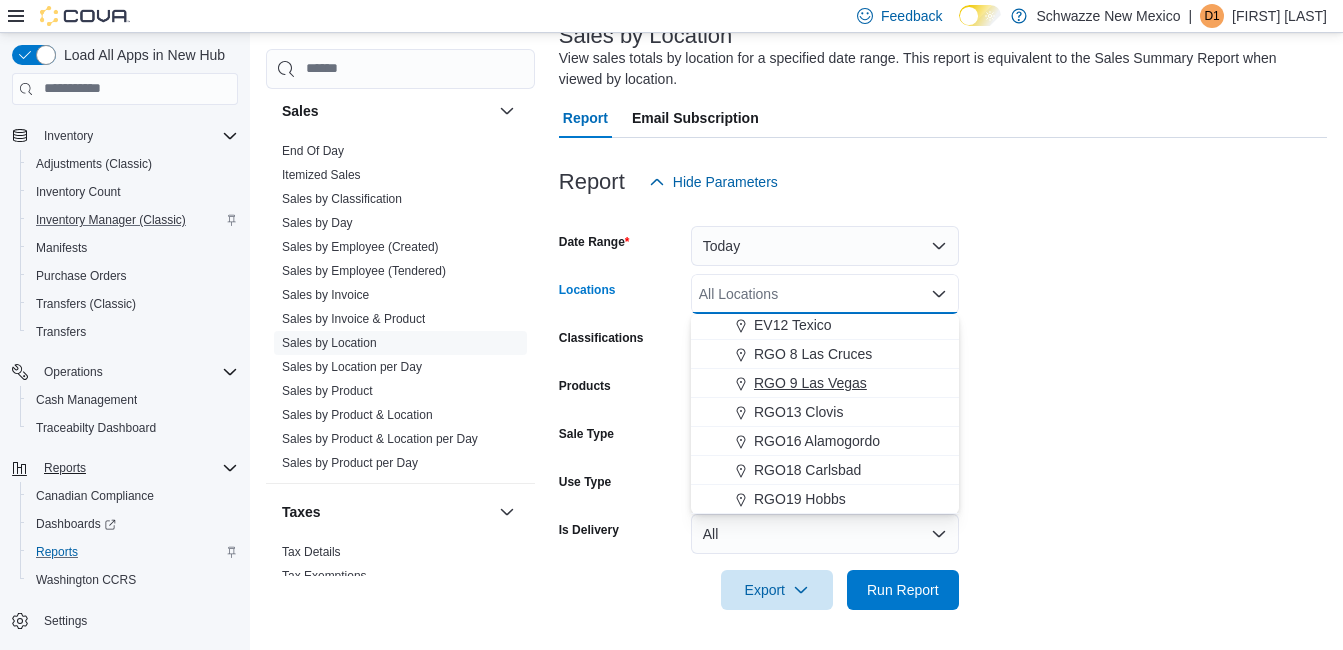 click on "RGO 9 Las Vegas" at bounding box center (810, 383) 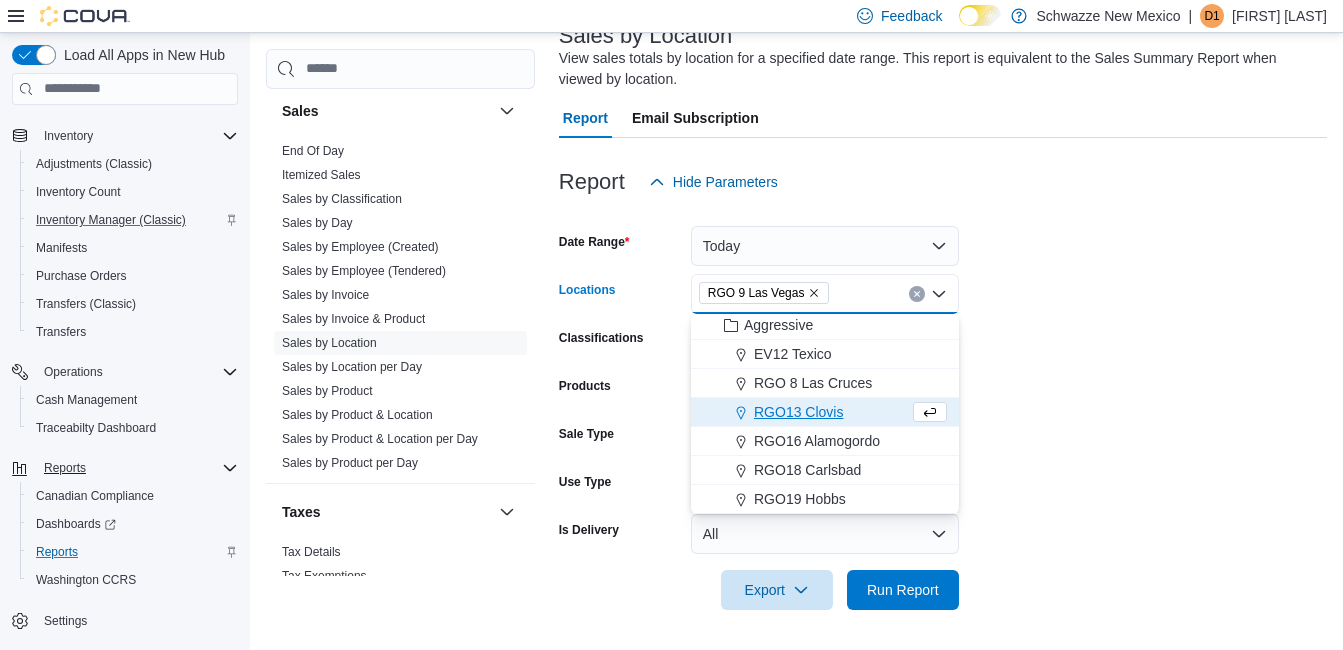 scroll, scrollTop: 960, scrollLeft: 0, axis: vertical 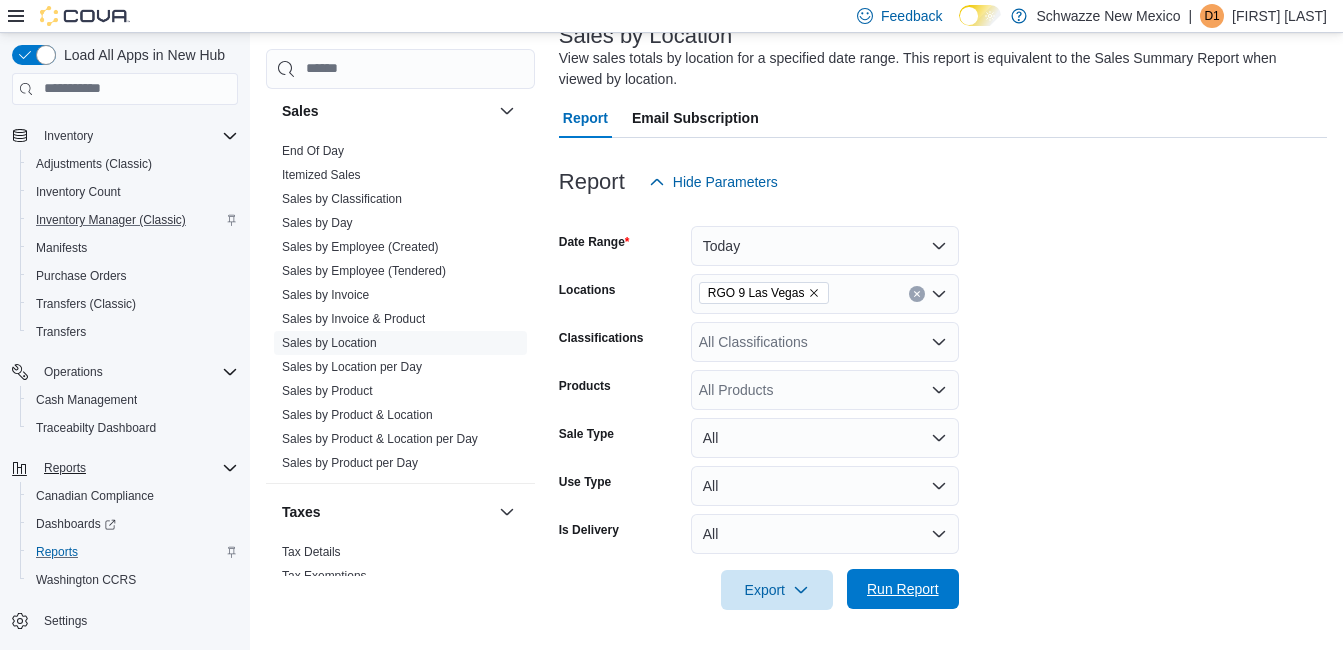 click on "Run Report" at bounding box center (903, 589) 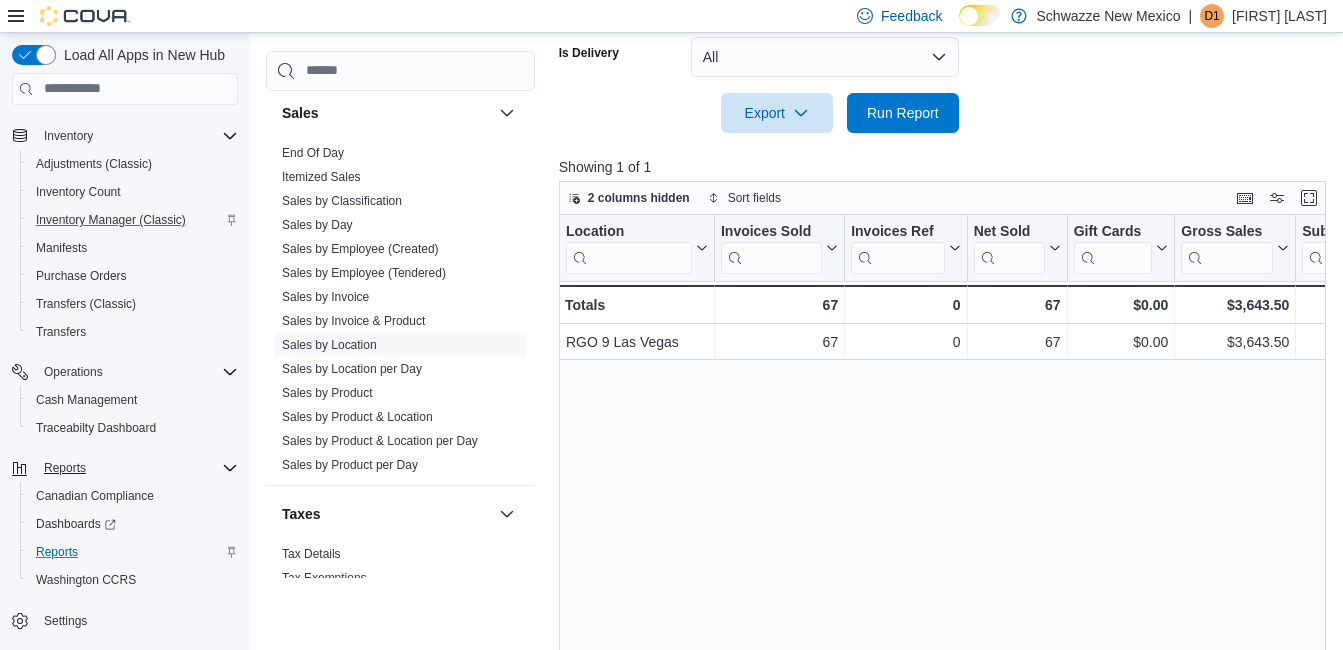 scroll, scrollTop: 682, scrollLeft: 0, axis: vertical 